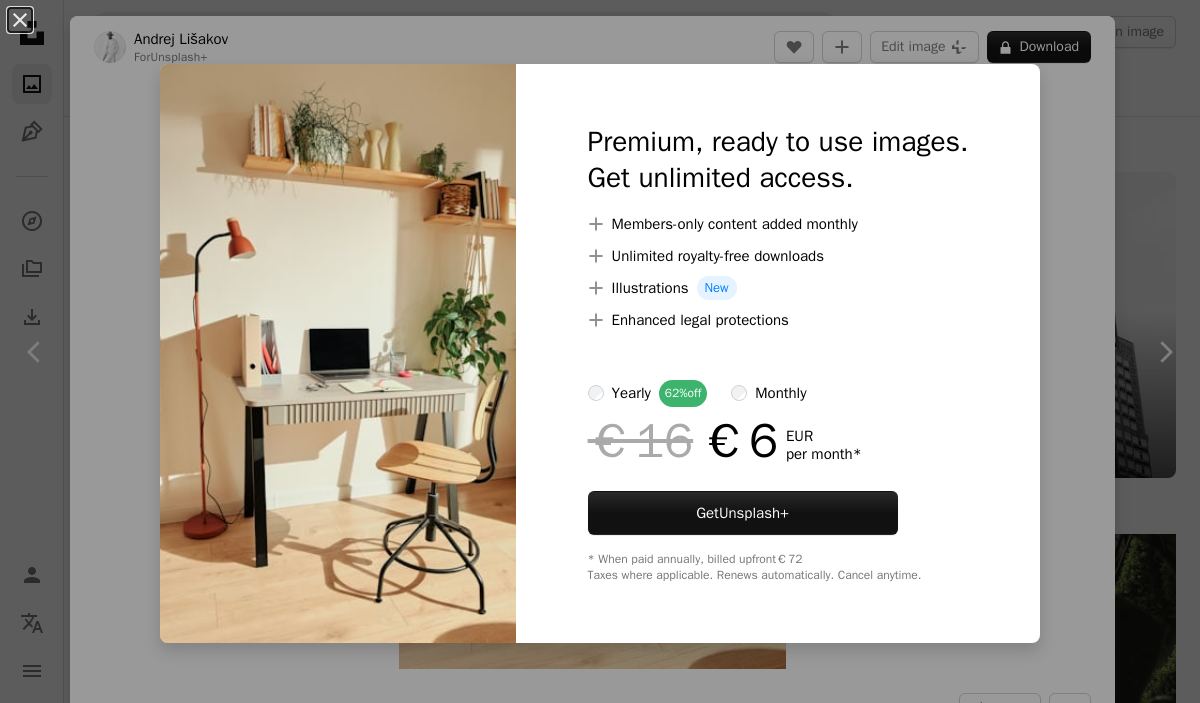 scroll, scrollTop: 35807, scrollLeft: 0, axis: vertical 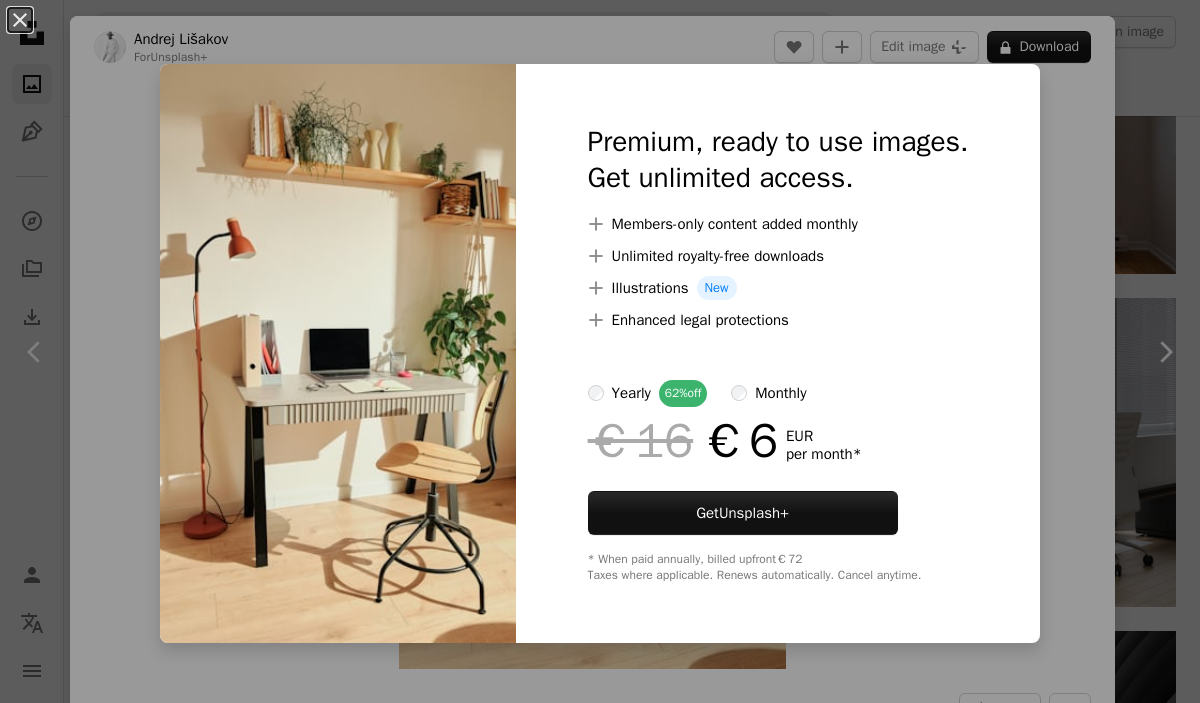 click on "An X shape Premium, ready to use images. Get unlimited access. A plus sign Members-only content added monthly A plus sign Unlimited royalty-free downloads A plus sign Illustrations  New A plus sign Enhanced legal protections yearly 62%  off monthly €16   €6 EUR per month * Get  Unsplash+ * When paid annually, billed upfront  €72 Taxes where applicable. Renews automatically. Cancel anytime." at bounding box center [600, 351] 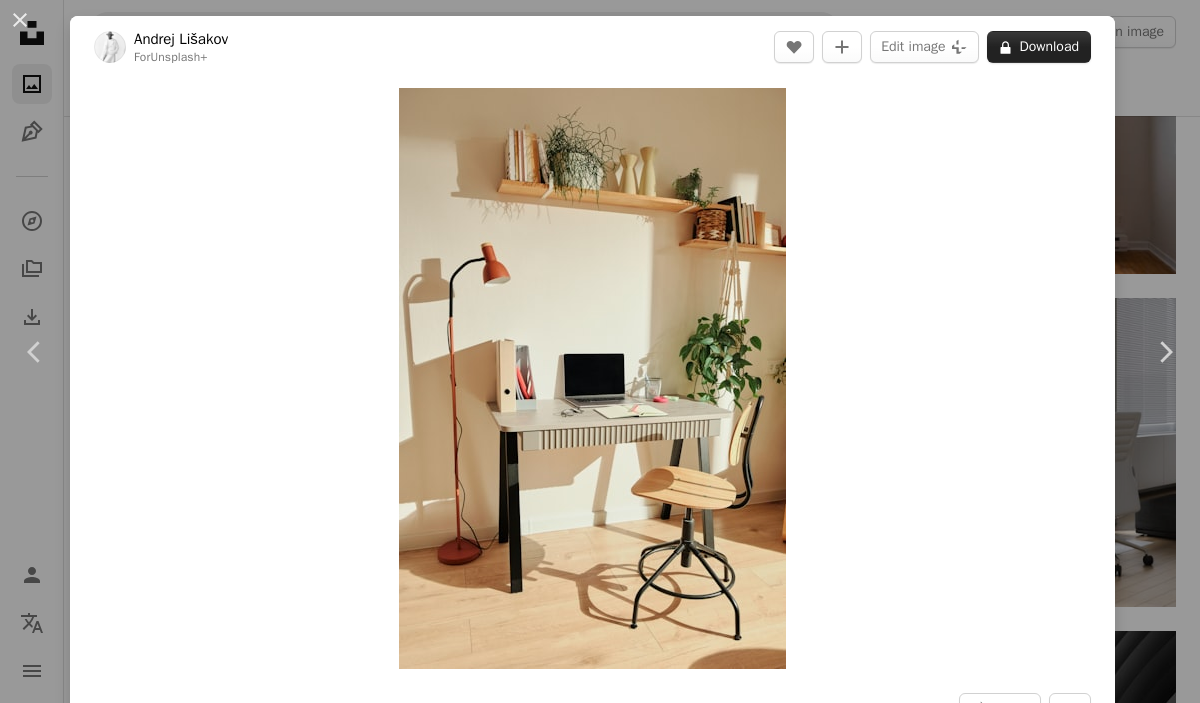 click on "A lock   Download" at bounding box center (1039, 47) 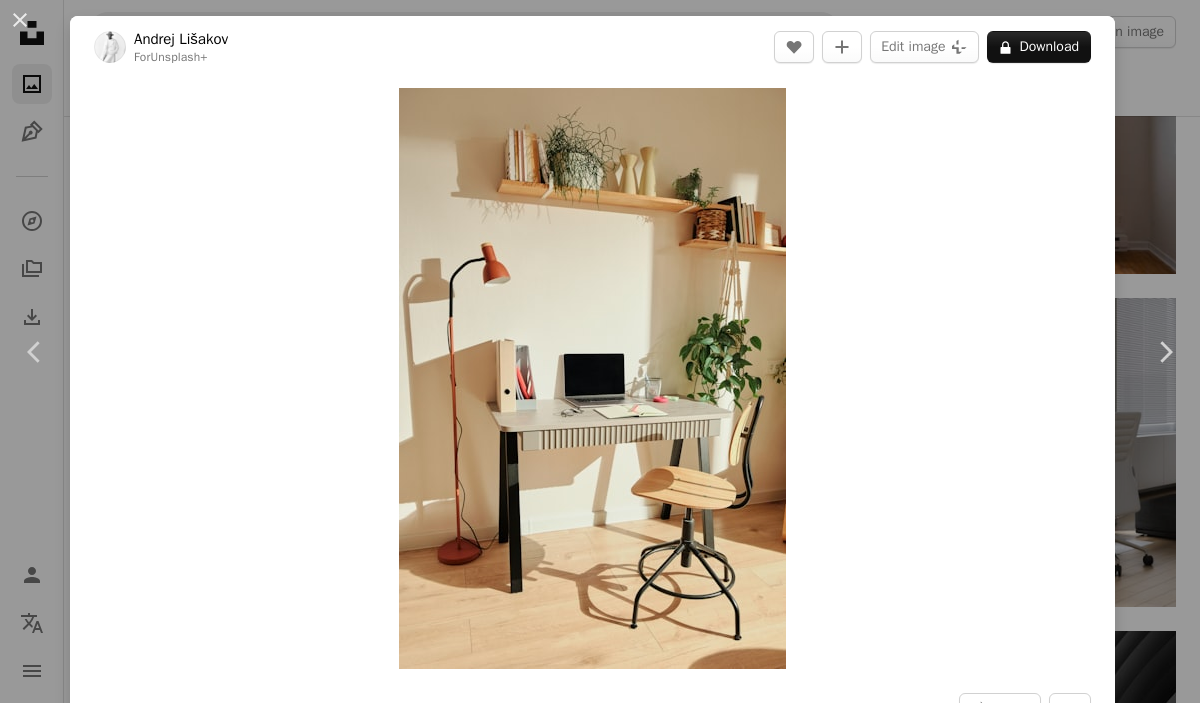 click on "monthly" at bounding box center [768, 3642] 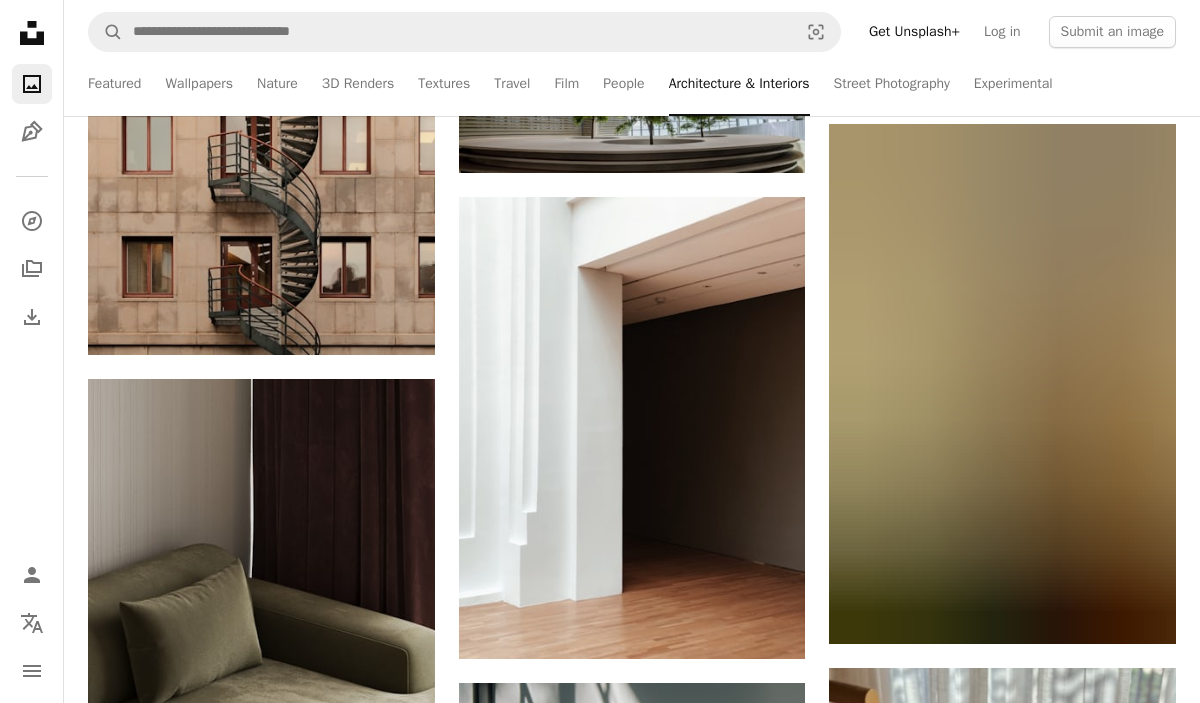 scroll, scrollTop: 49211, scrollLeft: 0, axis: vertical 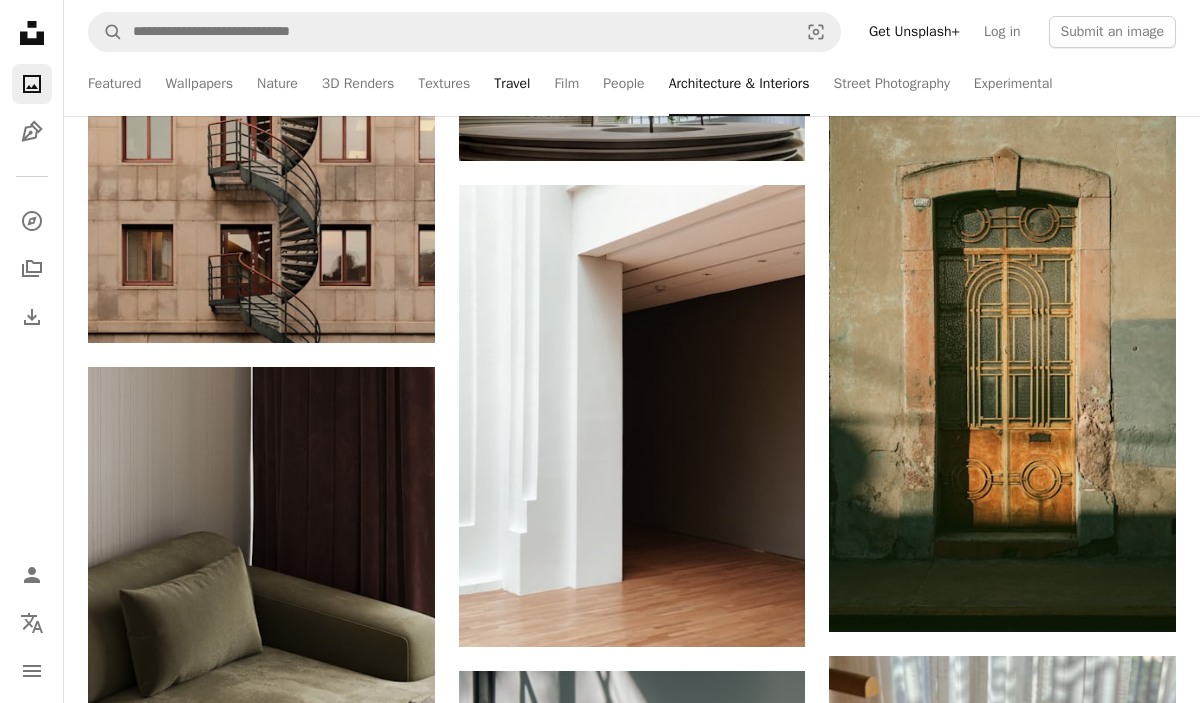 click on "Travel" at bounding box center (512, 84) 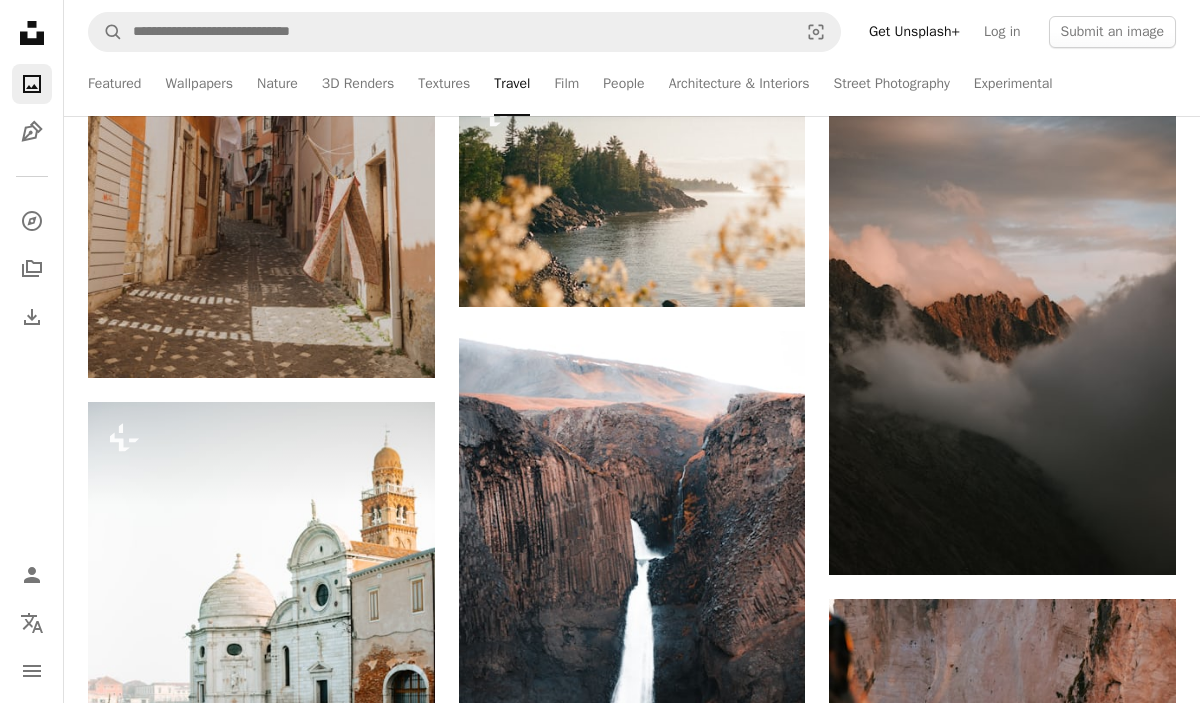 scroll, scrollTop: 7237, scrollLeft: 0, axis: vertical 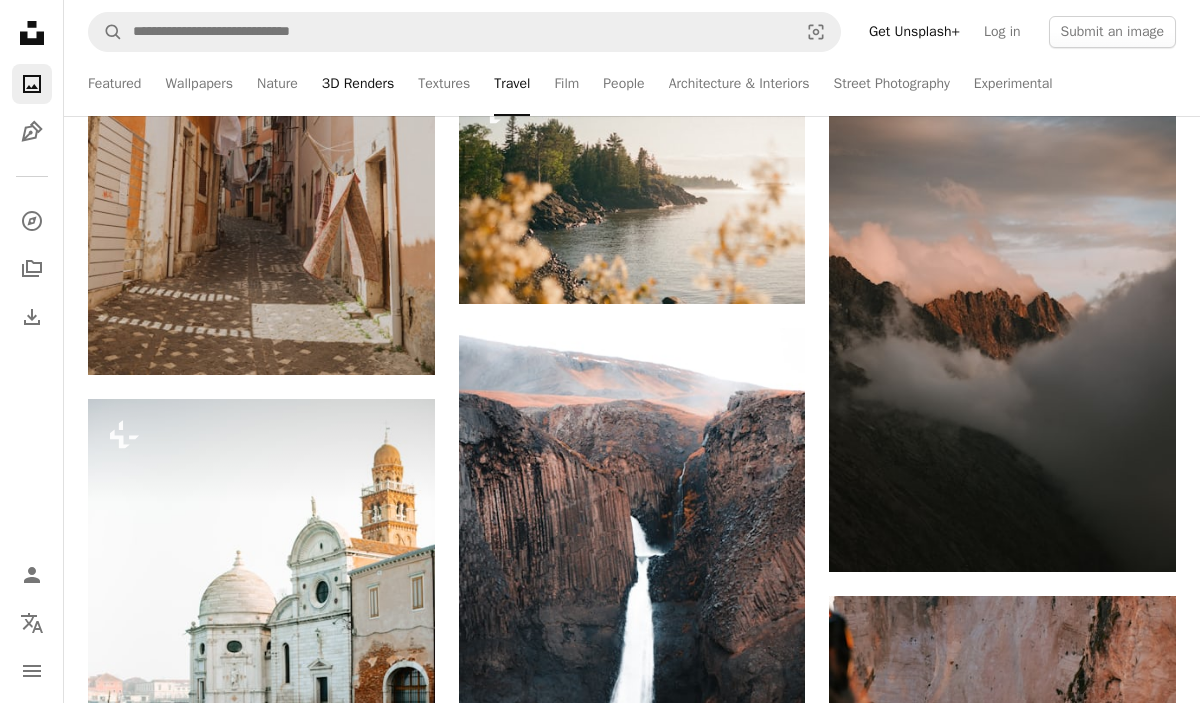 click on "3D Renders" at bounding box center (358, 84) 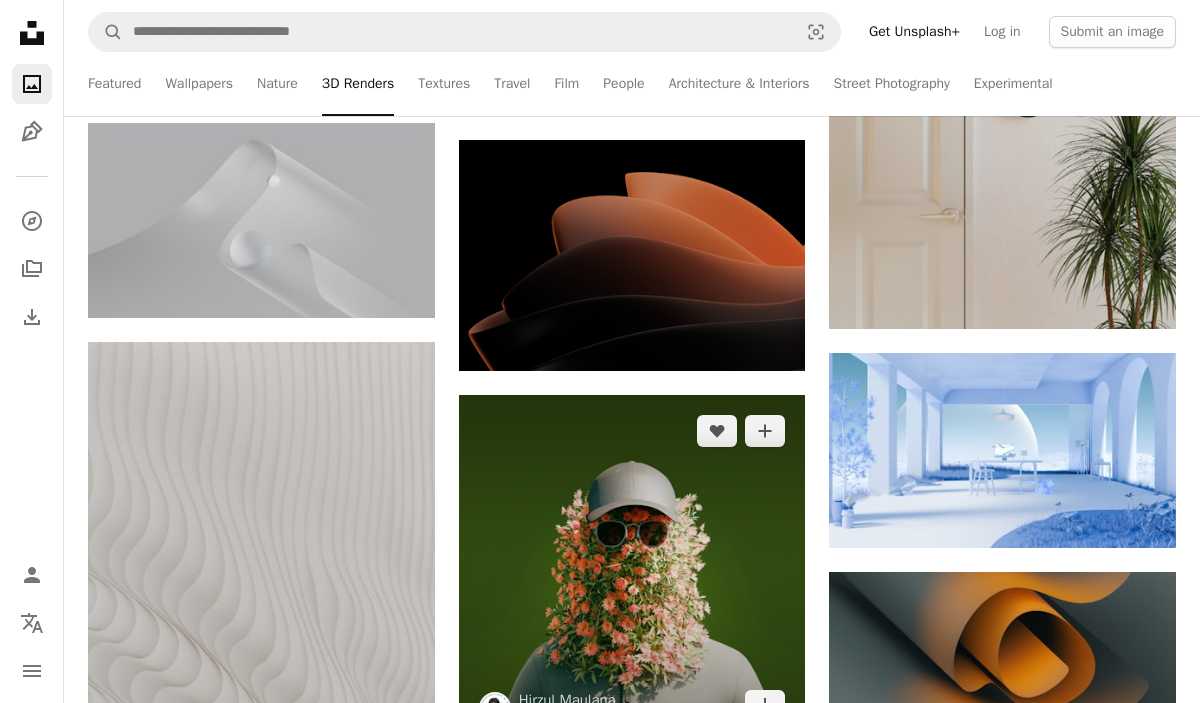 scroll, scrollTop: 8084, scrollLeft: 0, axis: vertical 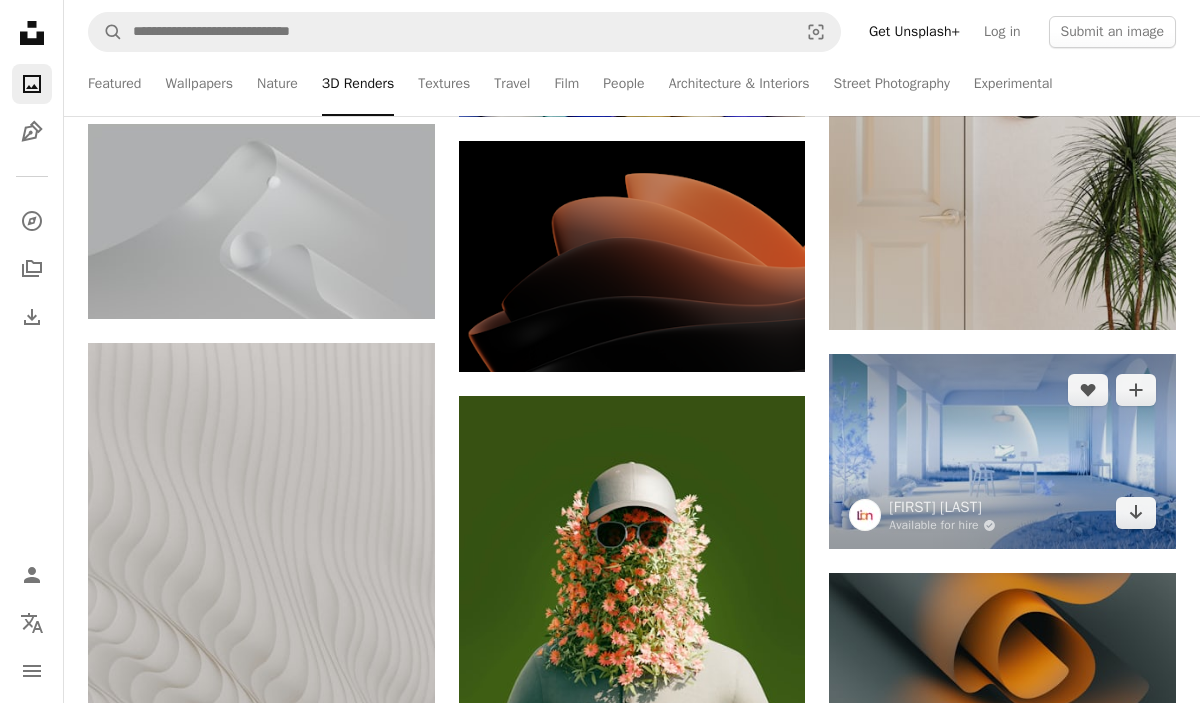 click at bounding box center [1002, 451] 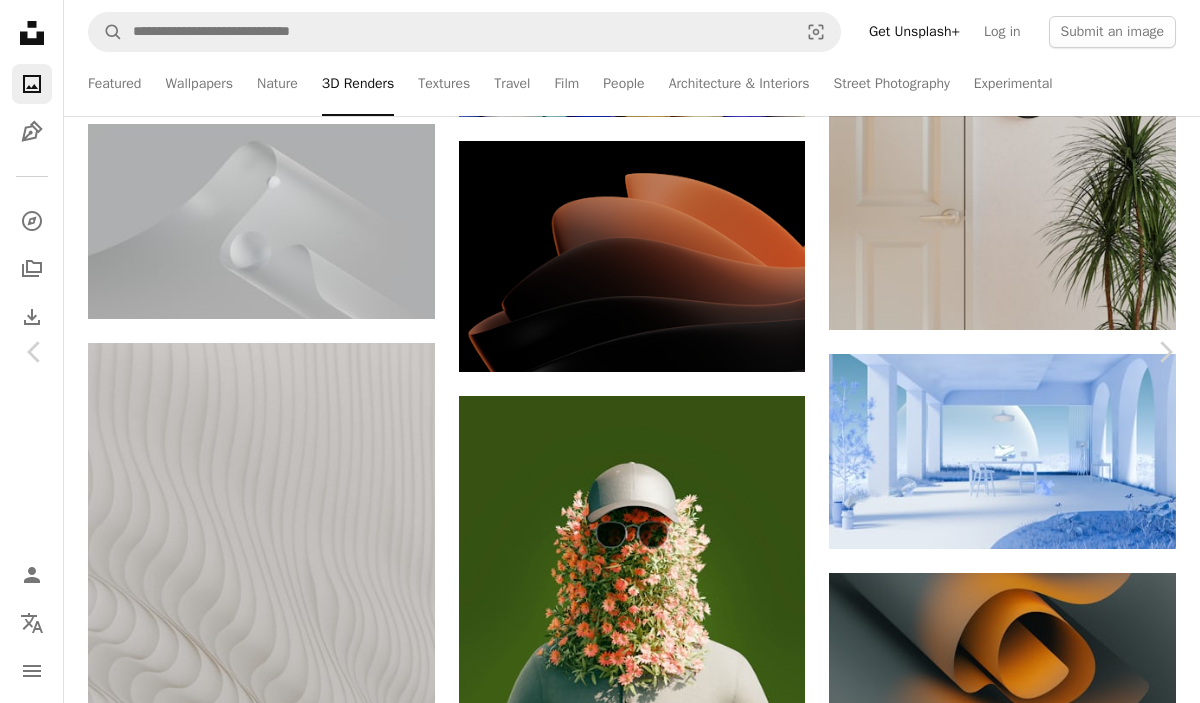 scroll, scrollTop: 15054, scrollLeft: 0, axis: vertical 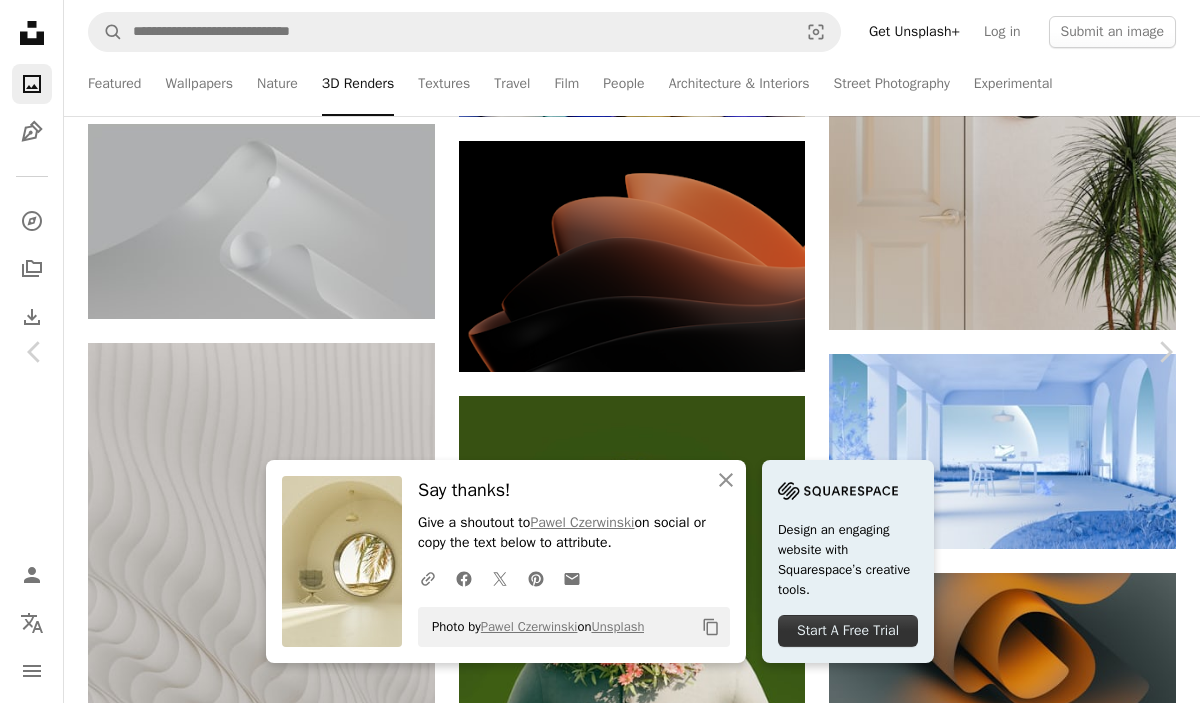 click on "Chevron down" at bounding box center (1074, 5256) 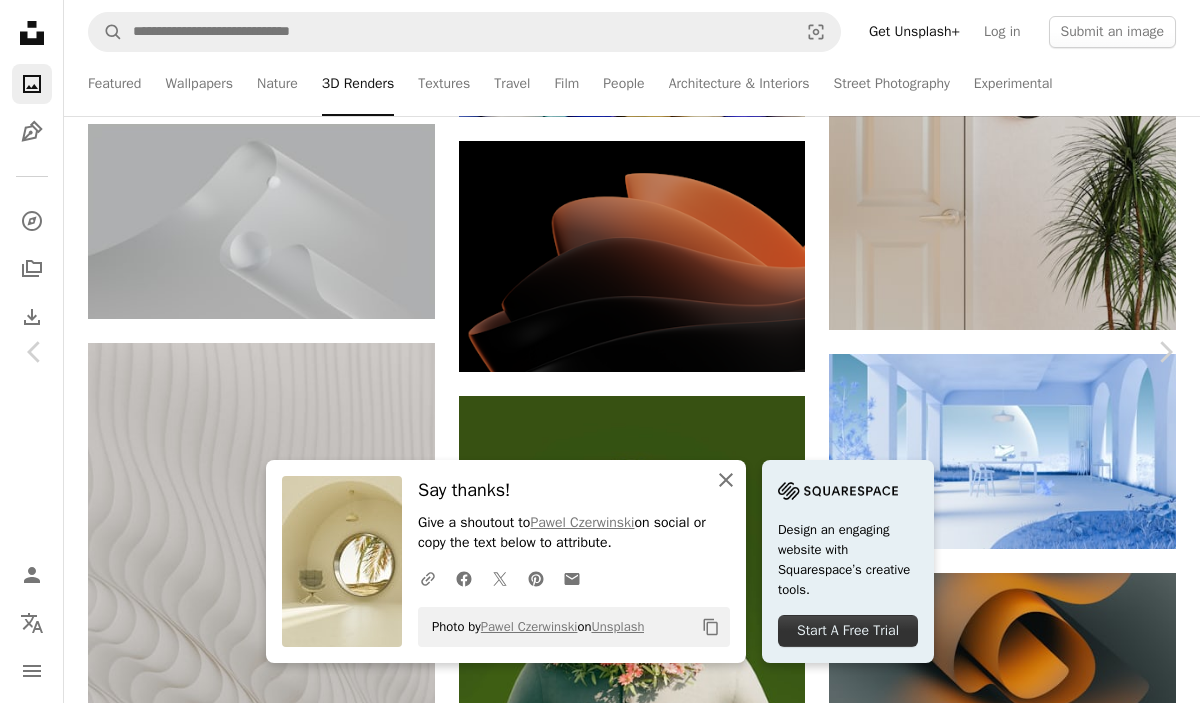 click on "An X shape" 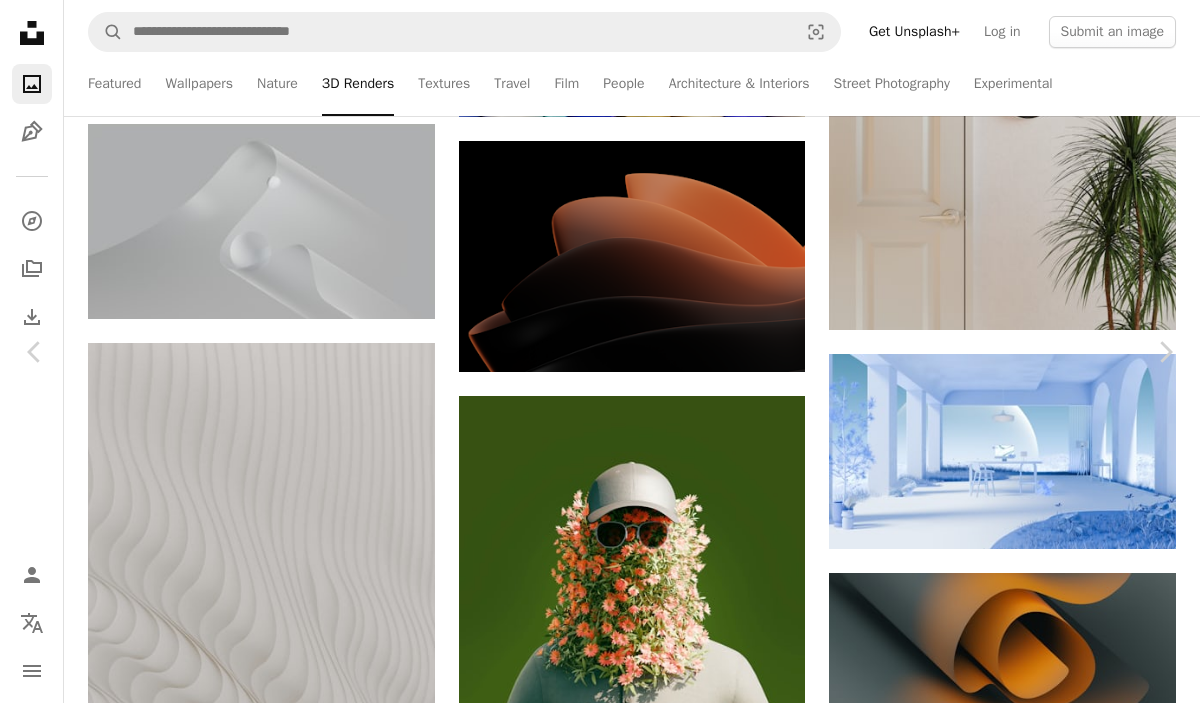 scroll, scrollTop: 1859, scrollLeft: 0, axis: vertical 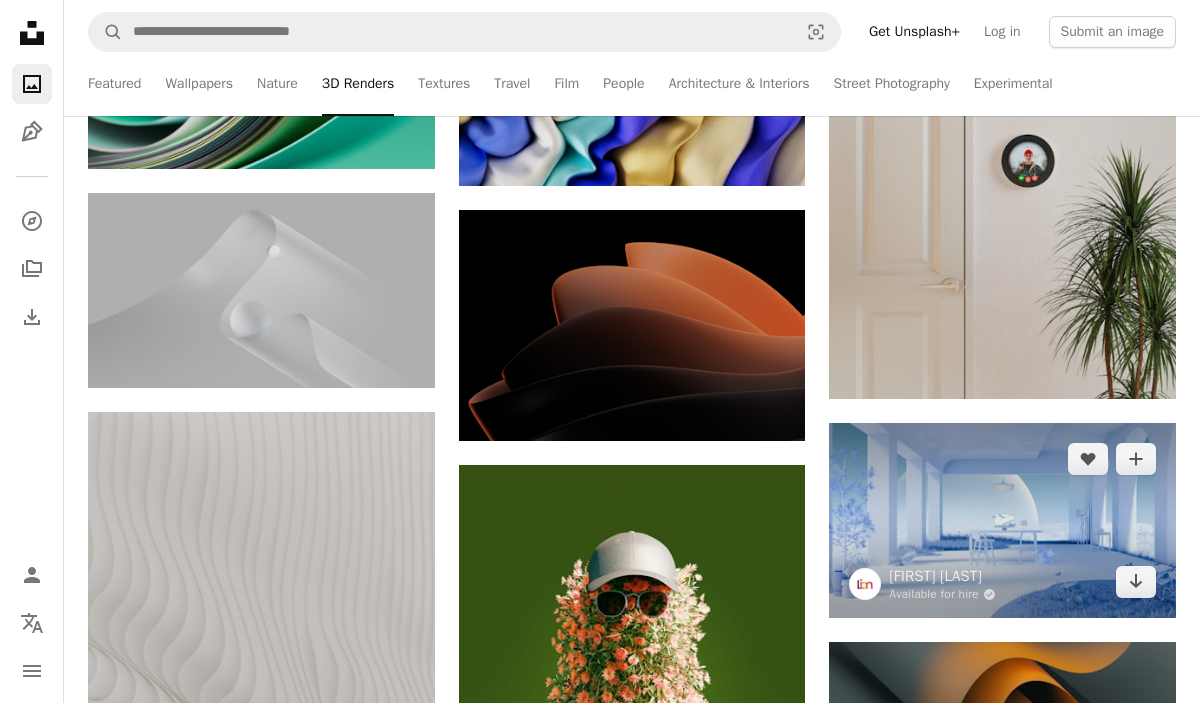 click at bounding box center (1002, 520) 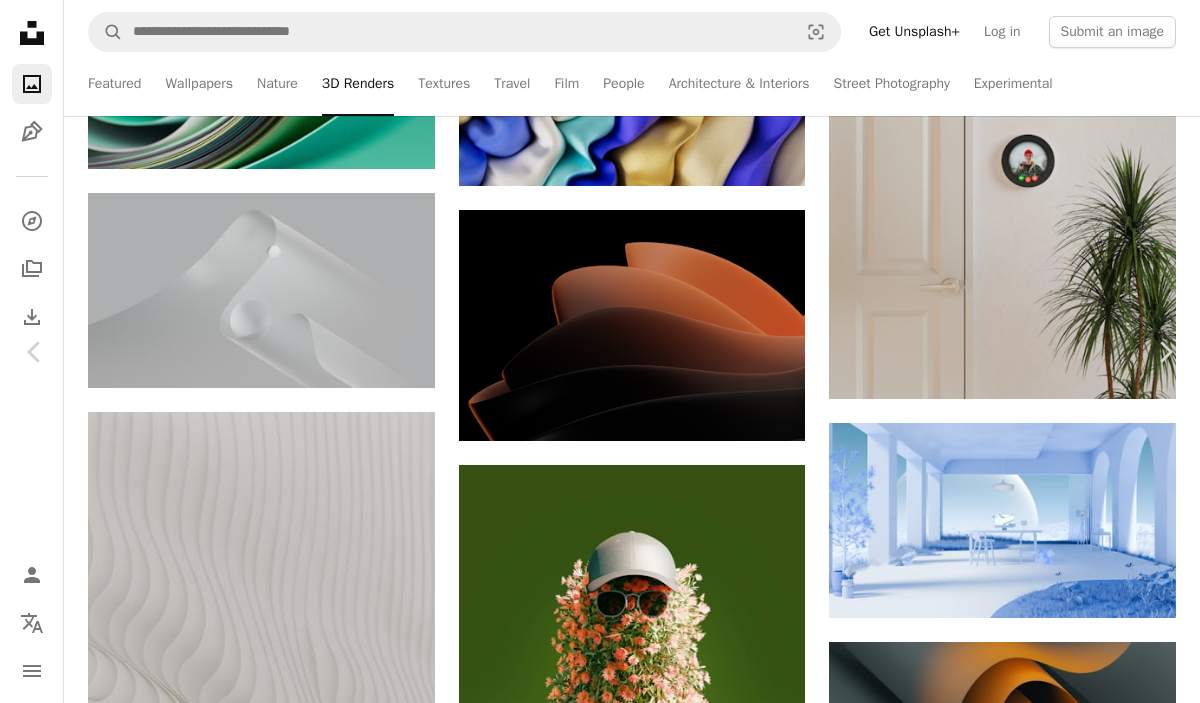 scroll, scrollTop: 3675, scrollLeft: 0, axis: vertical 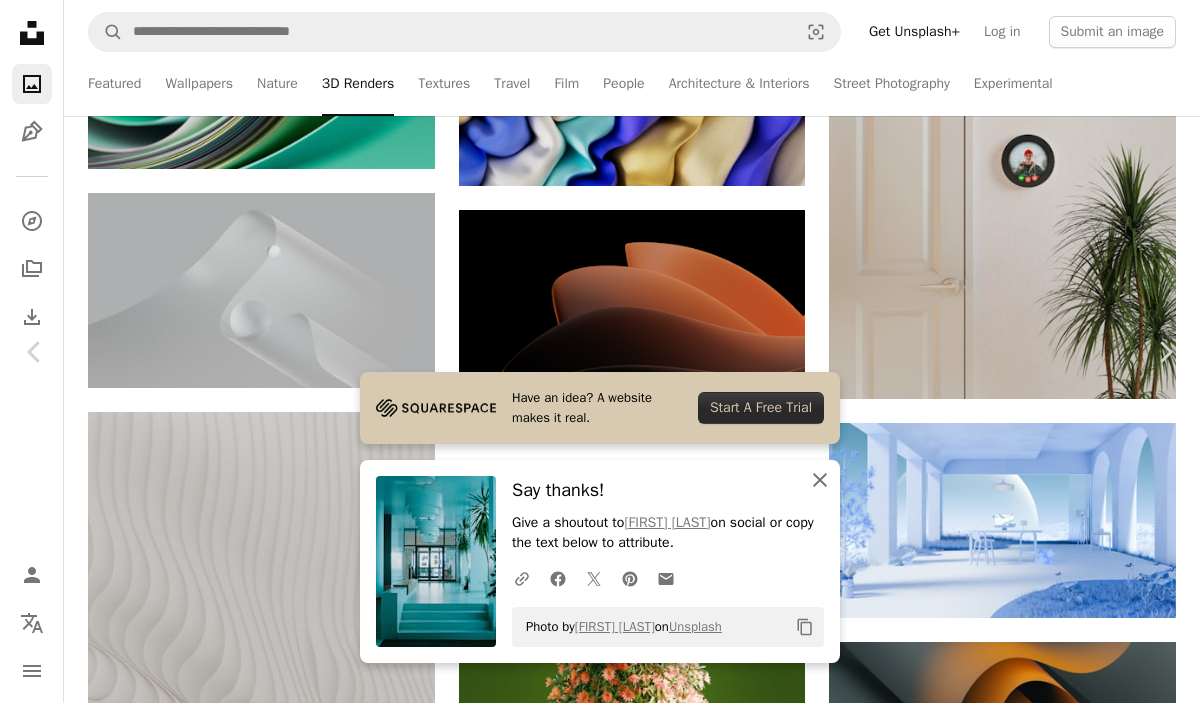click on "An X shape" 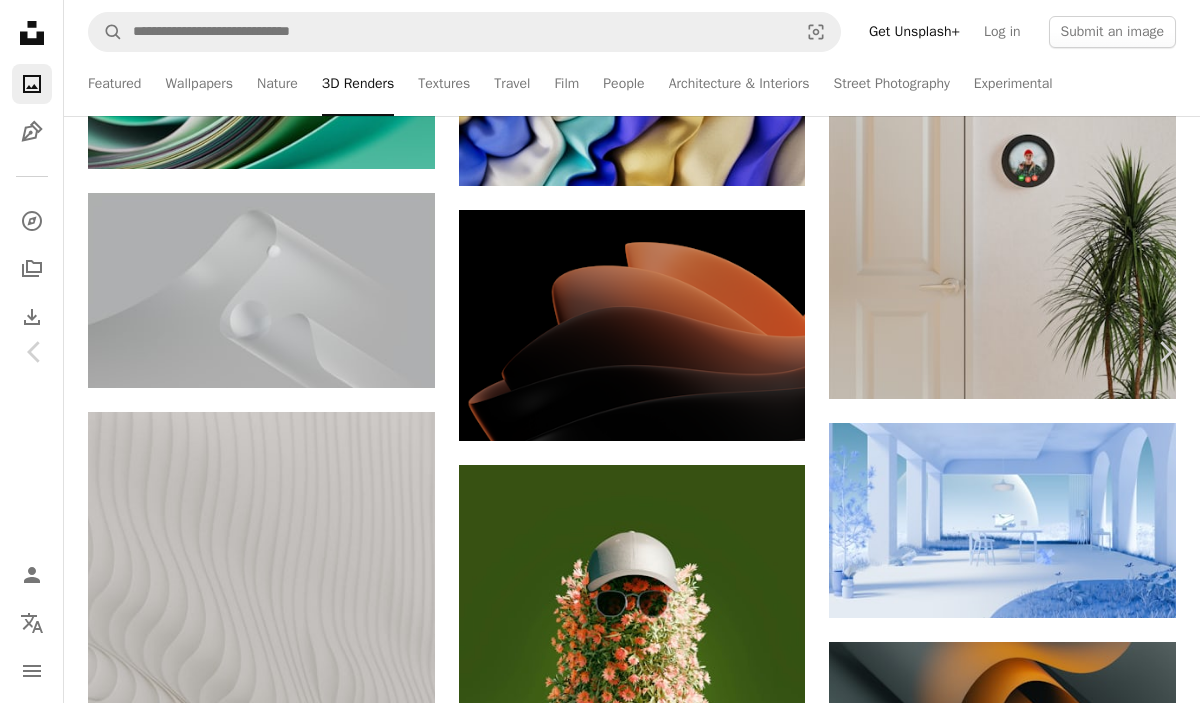 click on "Arrow pointing down" 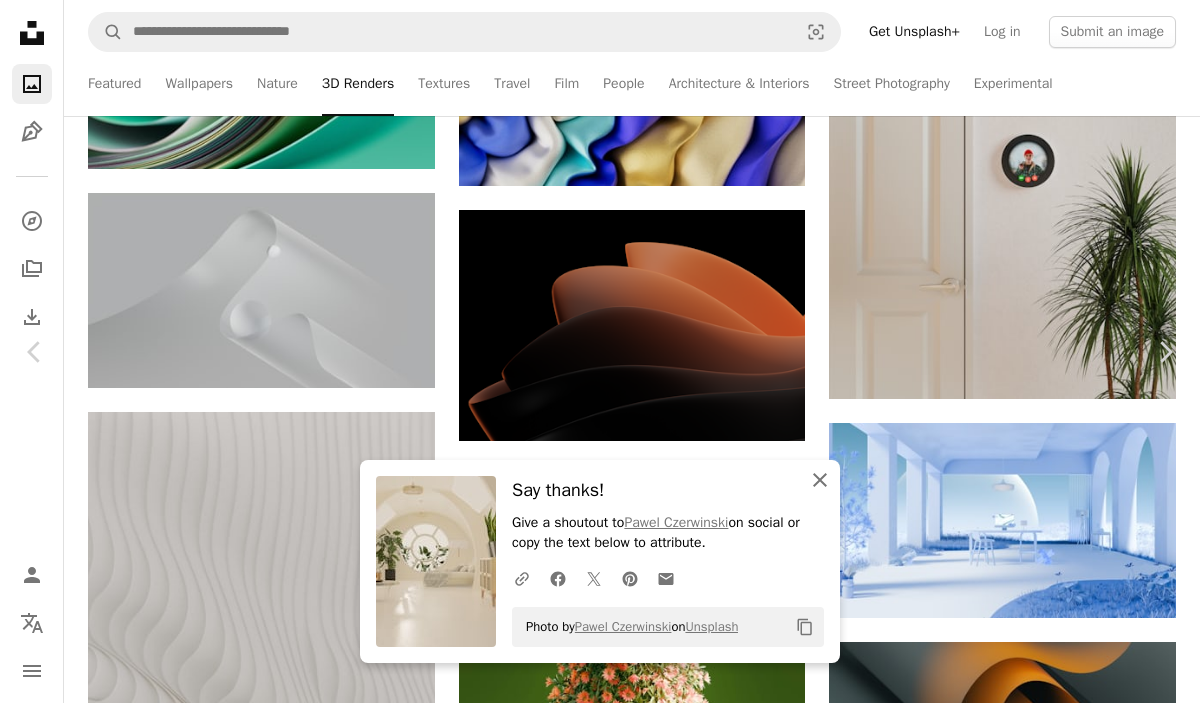 click on "An X shape" 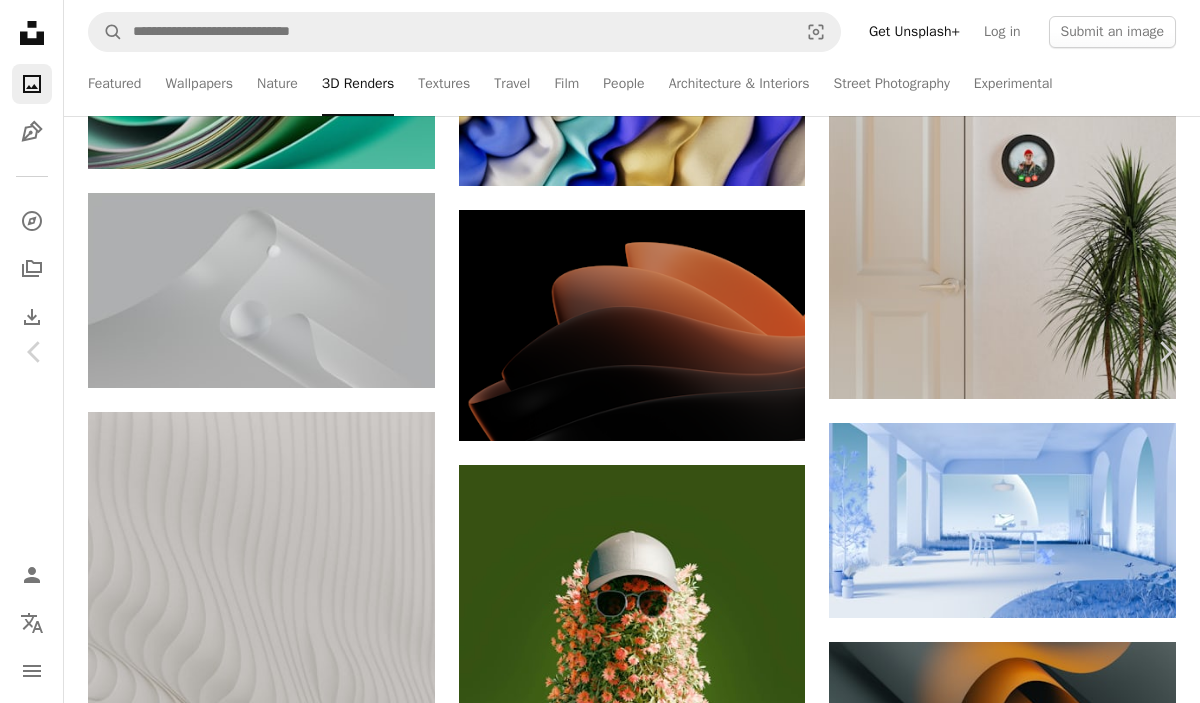 scroll, scrollTop: 32516, scrollLeft: 0, axis: vertical 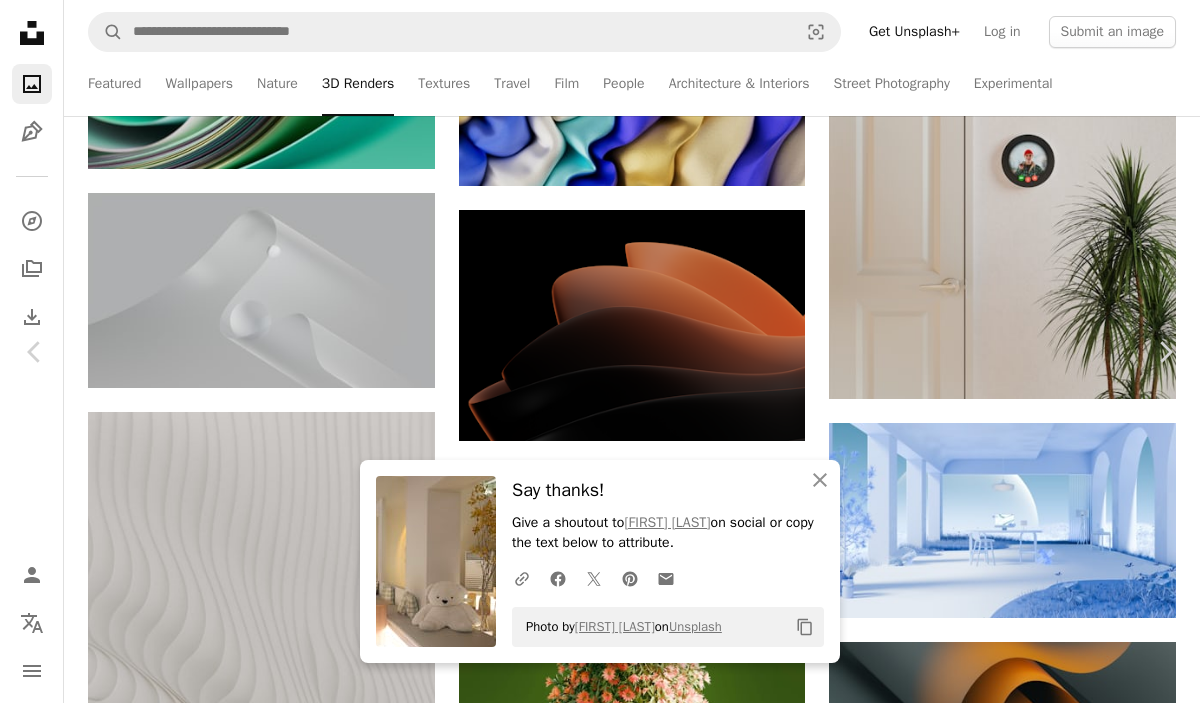 click at bounding box center [592, 11230] 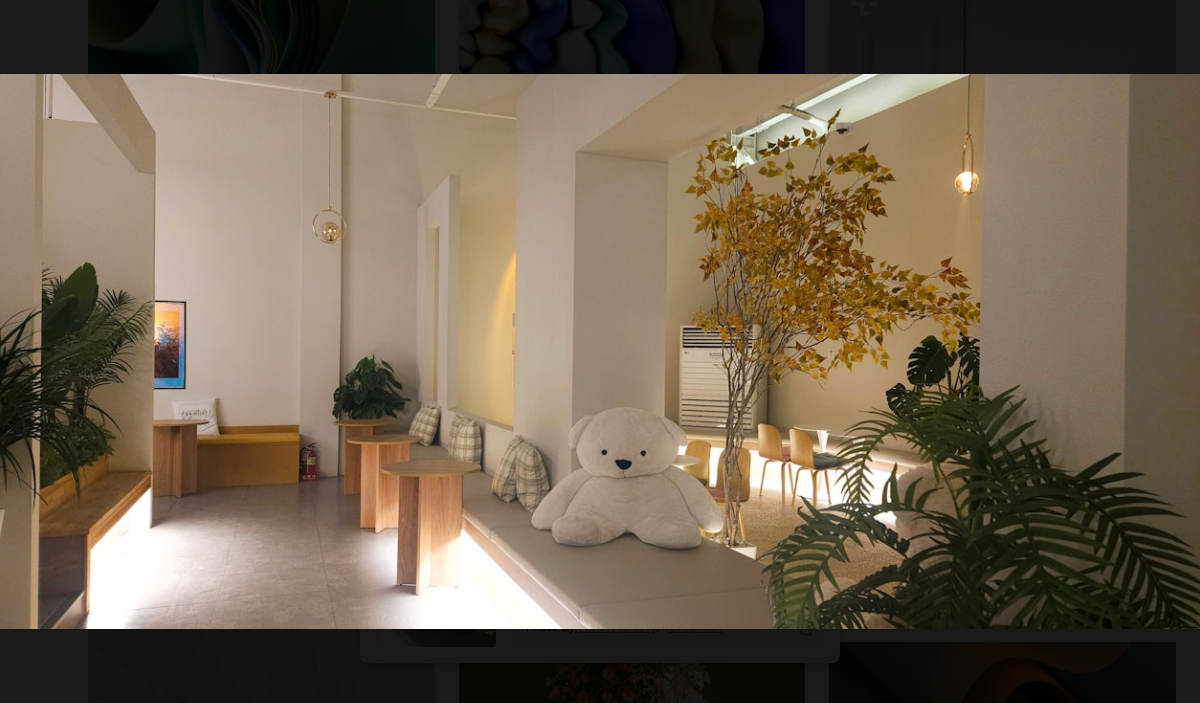 click at bounding box center (600, 351) 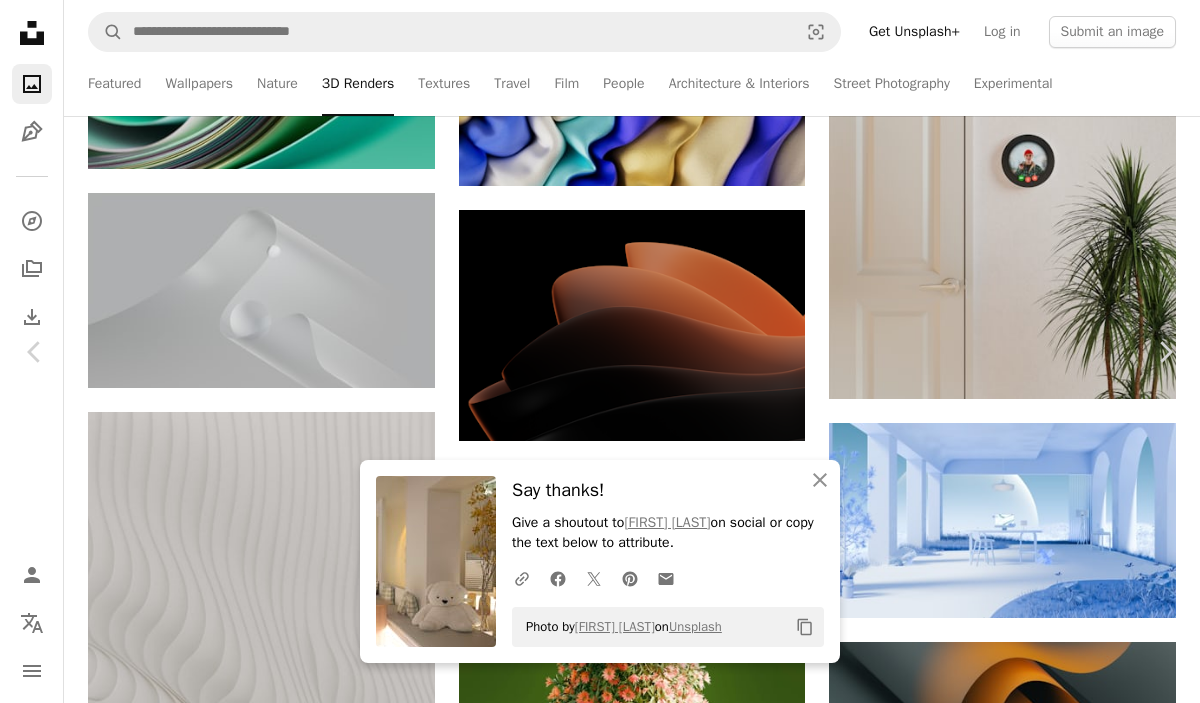 scroll, scrollTop: 1744, scrollLeft: 0, axis: vertical 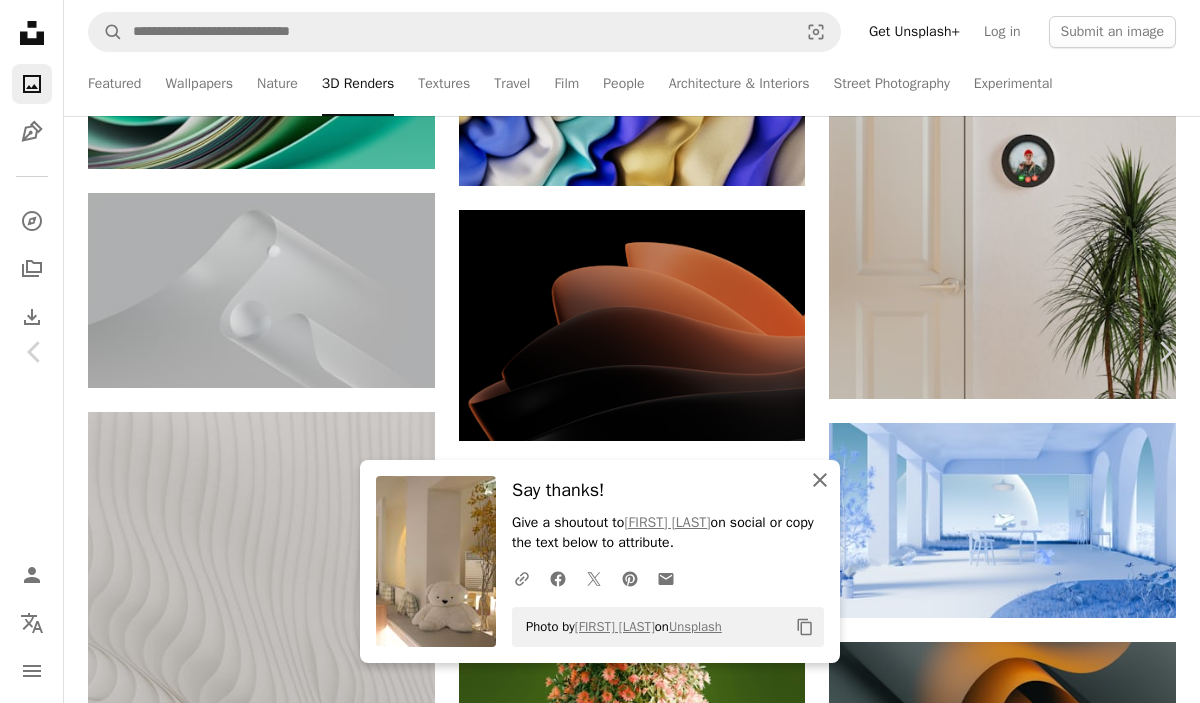 click on "An X shape" 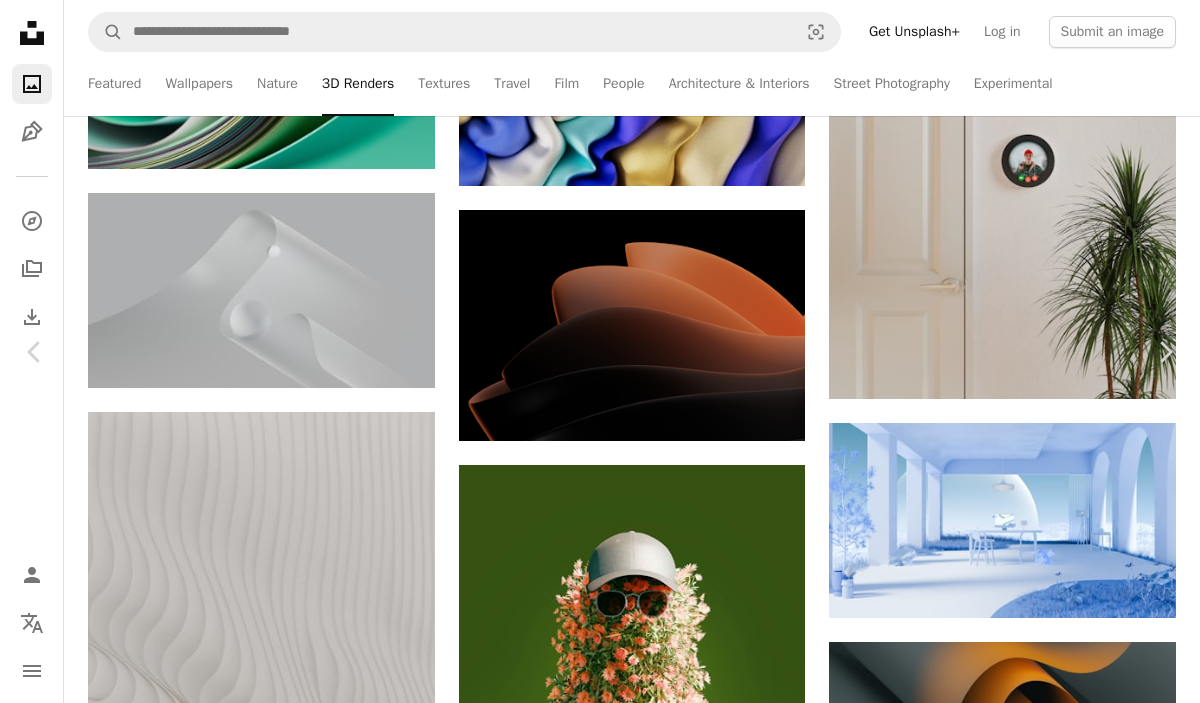 scroll, scrollTop: 5230, scrollLeft: 0, axis: vertical 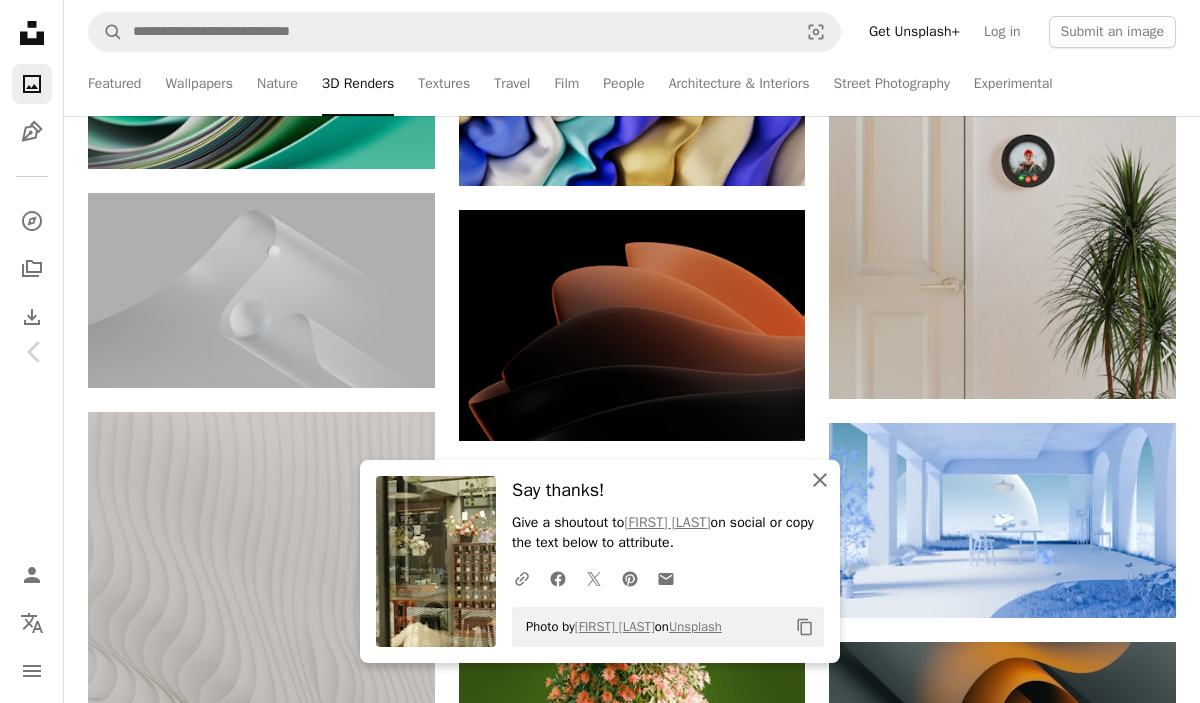 click 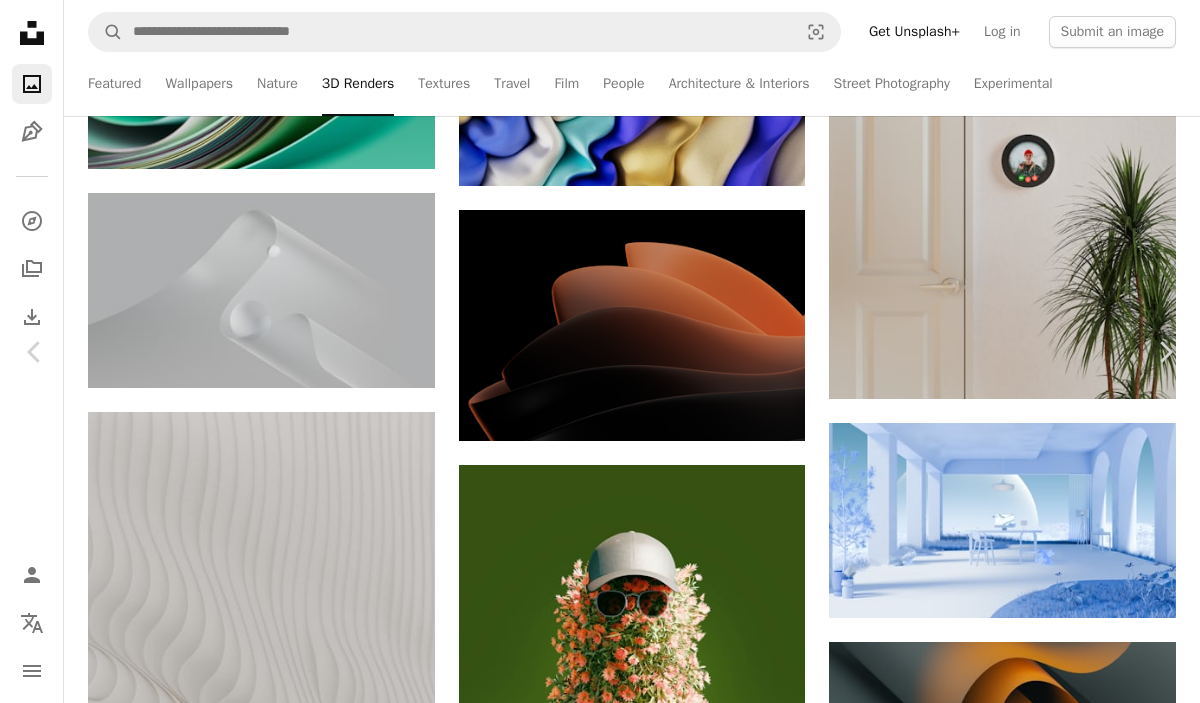 click on "An X shape" at bounding box center (20, 20) 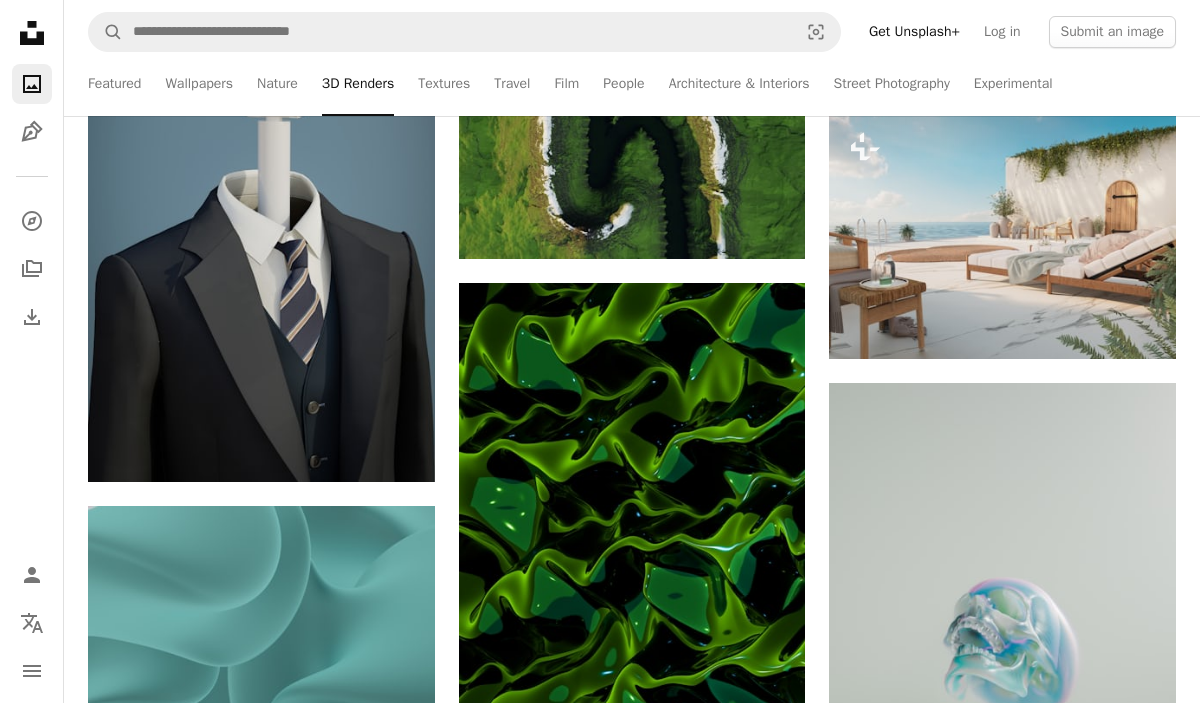 scroll, scrollTop: 12808, scrollLeft: 0, axis: vertical 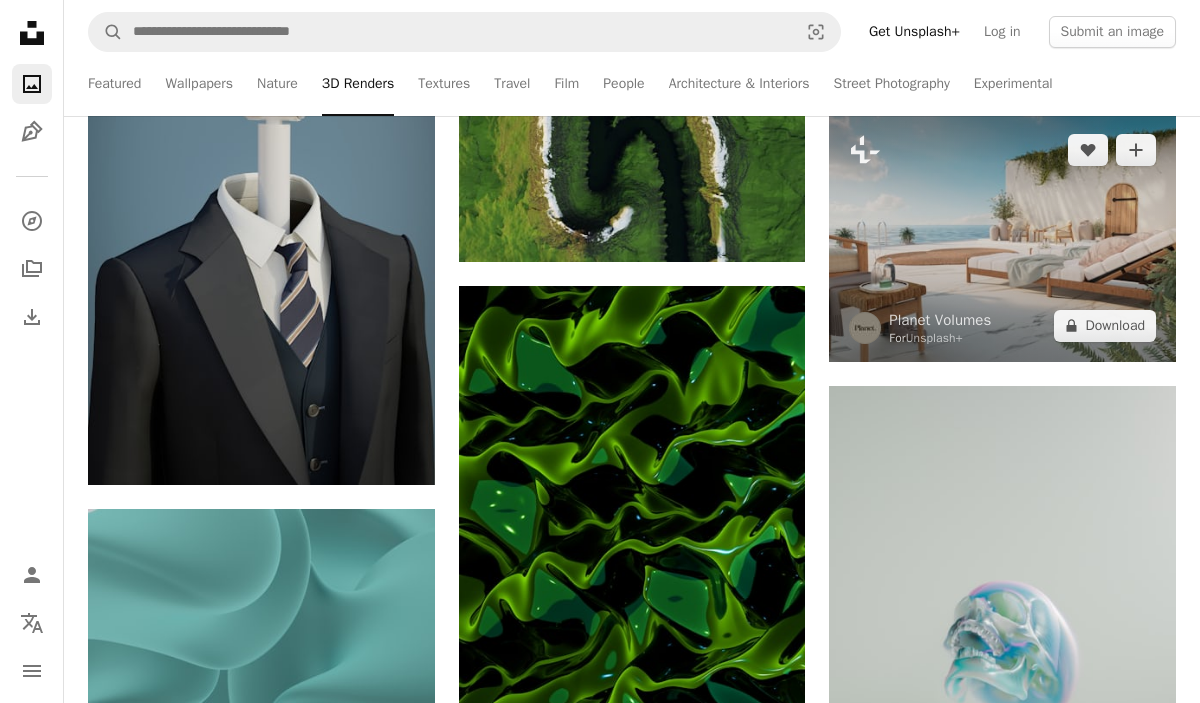 click at bounding box center (1002, 238) 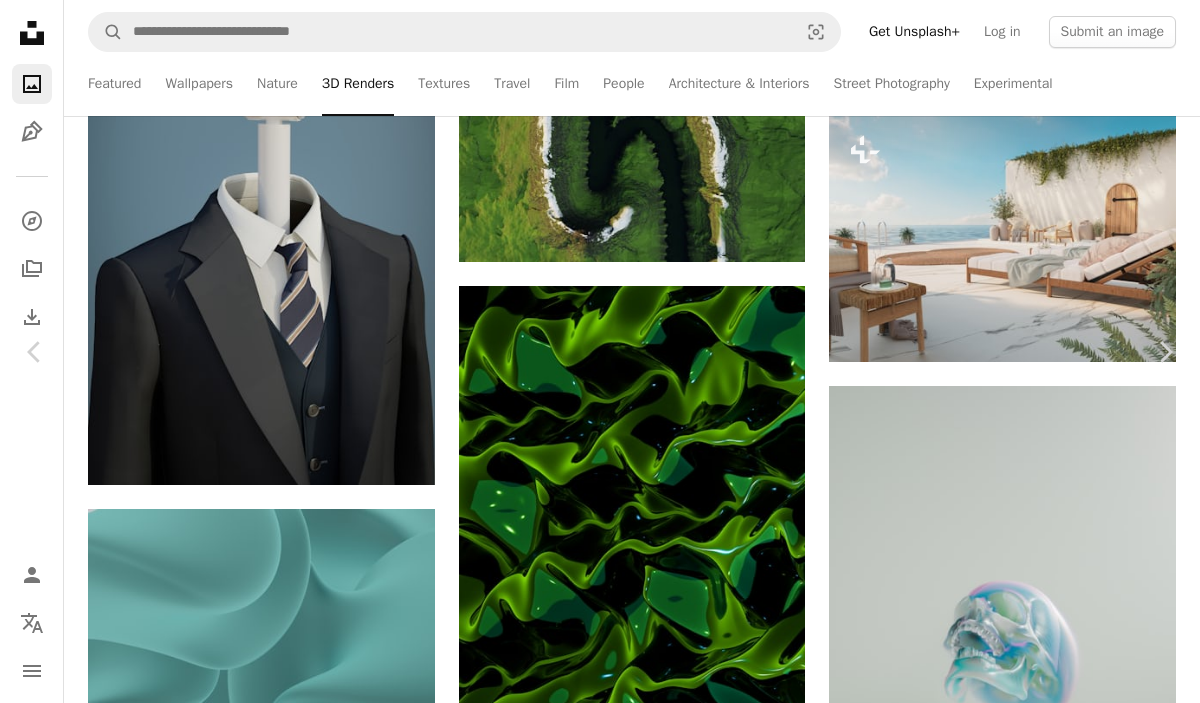 scroll, scrollTop: 176, scrollLeft: 0, axis: vertical 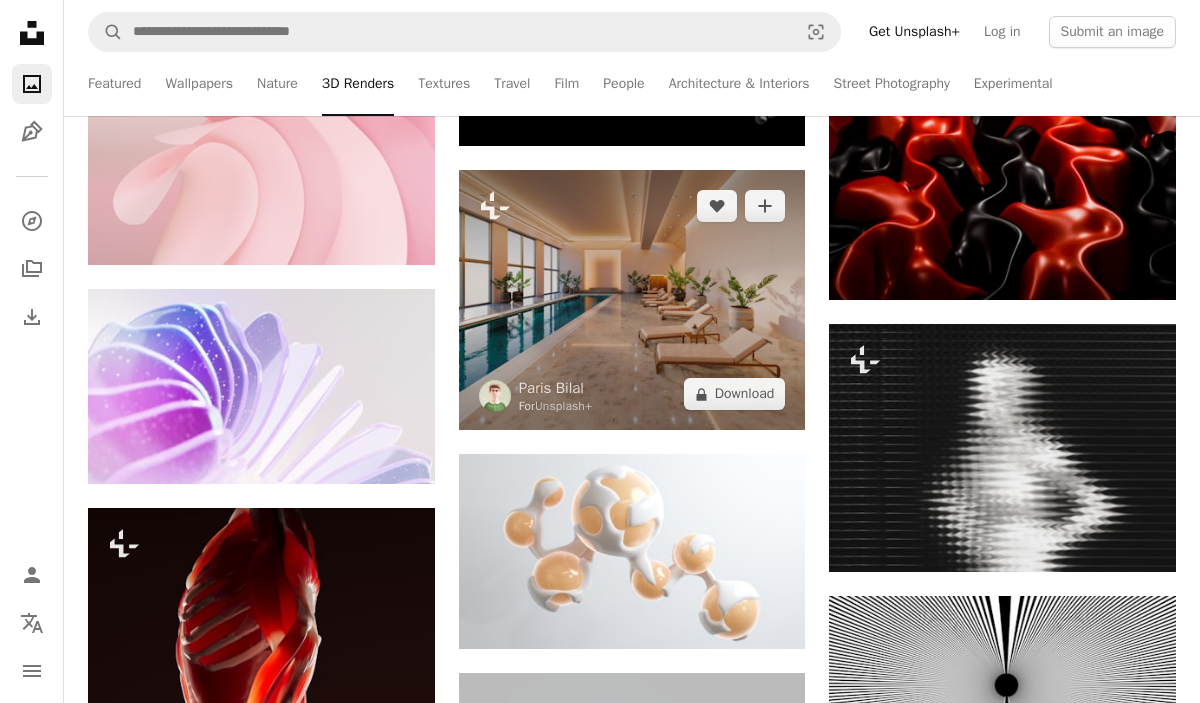 click at bounding box center (632, 300) 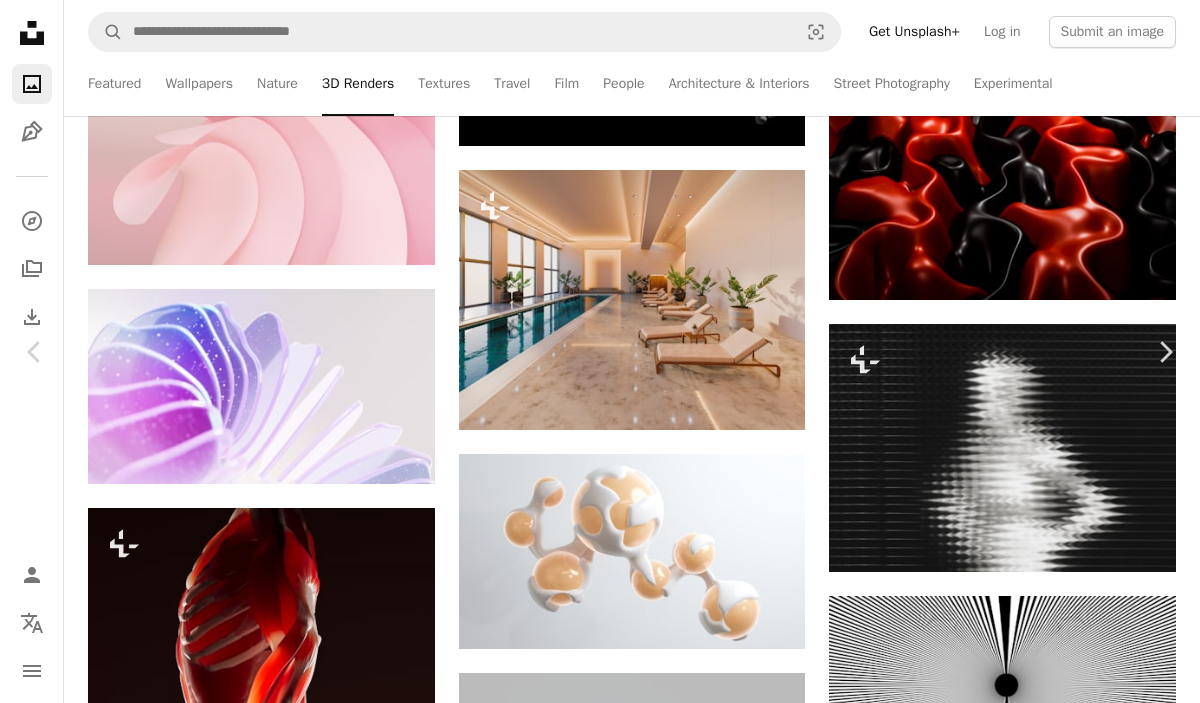 scroll, scrollTop: 3378, scrollLeft: 0, axis: vertical 